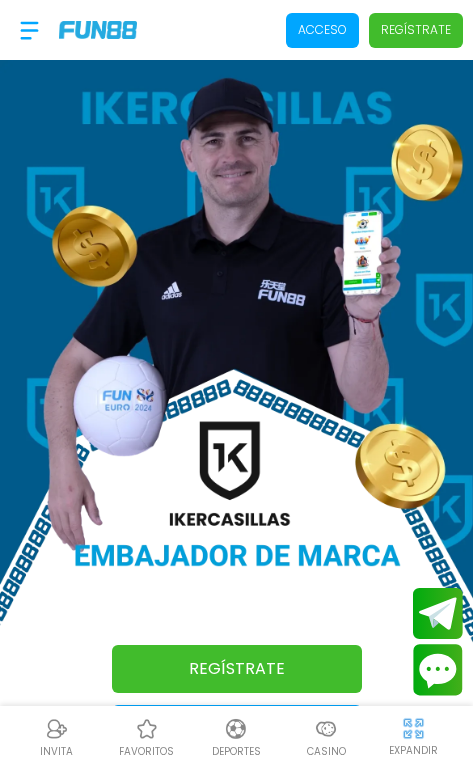 scroll, scrollTop: 0, scrollLeft: 0, axis: both 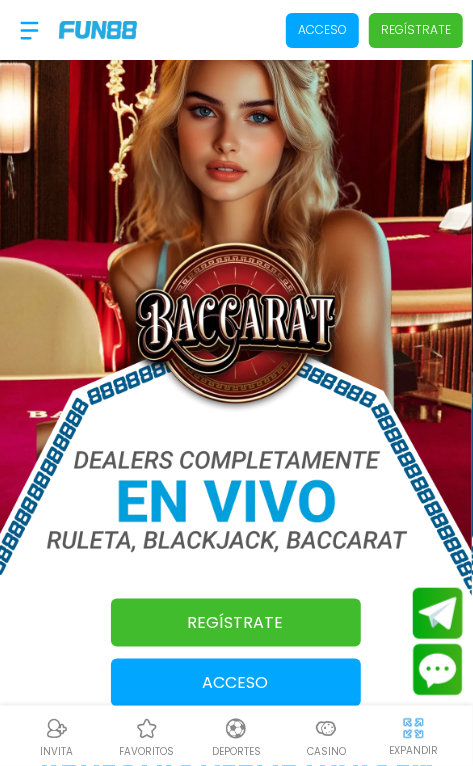 click on "Acceso" at bounding box center (236, 683) 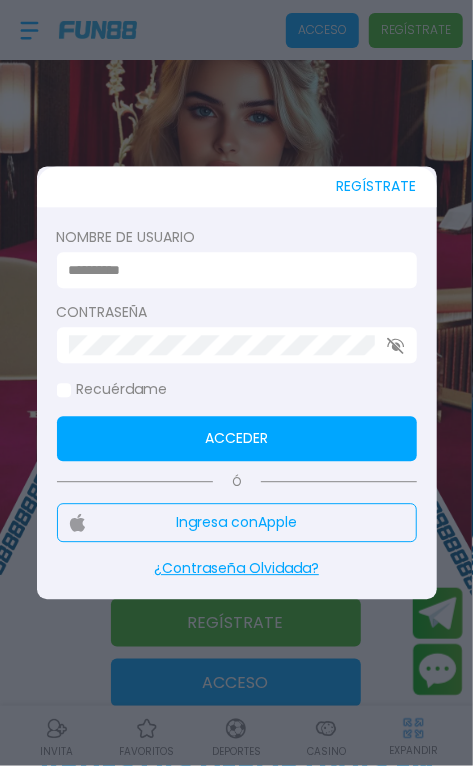 scroll, scrollTop: 0, scrollLeft: 0, axis: both 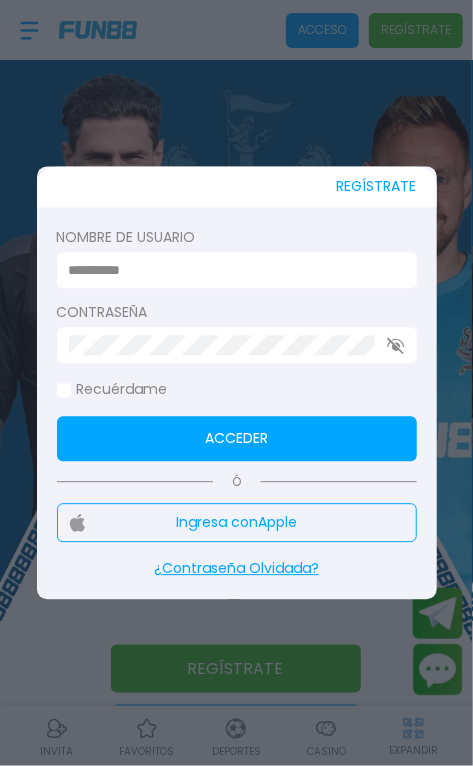 click at bounding box center (236, 383) 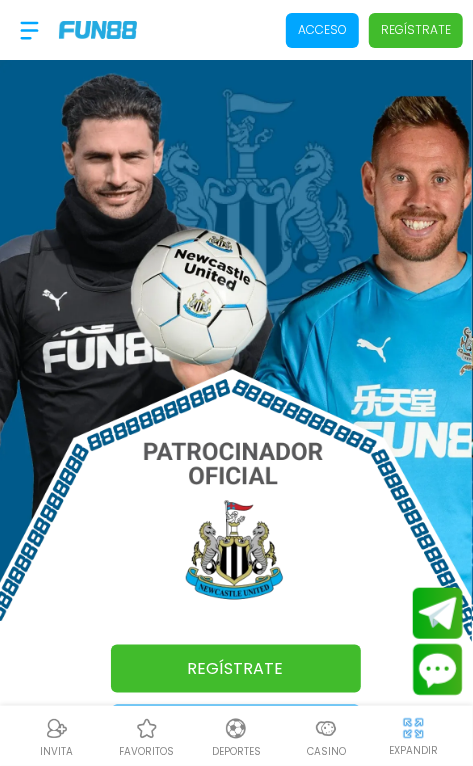 click on "Acceso" at bounding box center (236, 729) 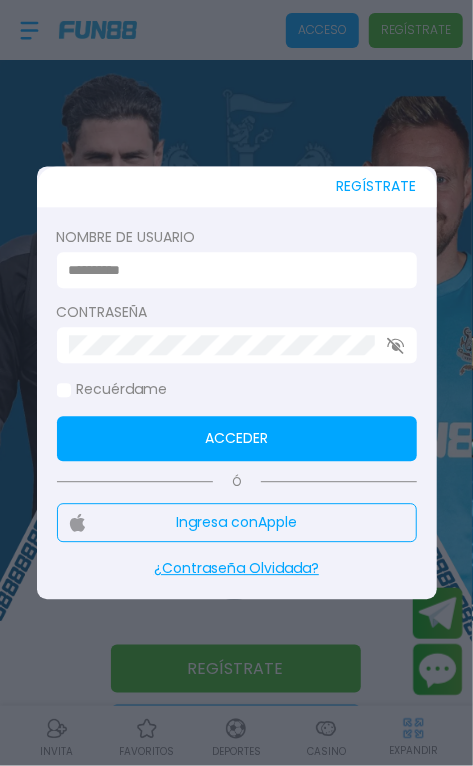 click at bounding box center (231, 270) 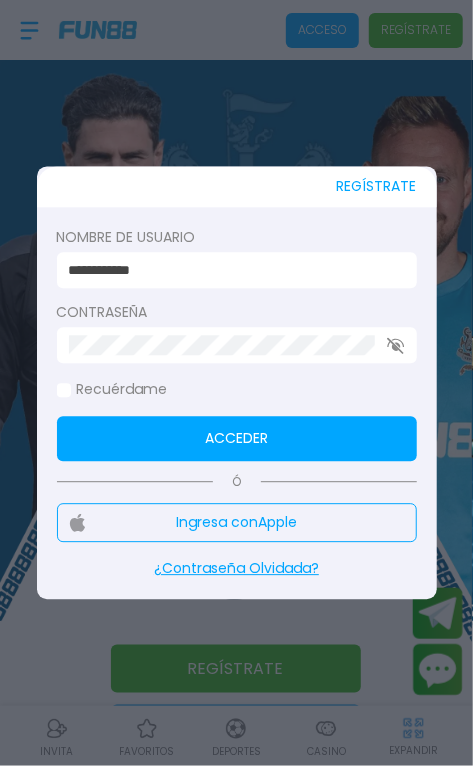 click on "Acceder" at bounding box center (237, 439) 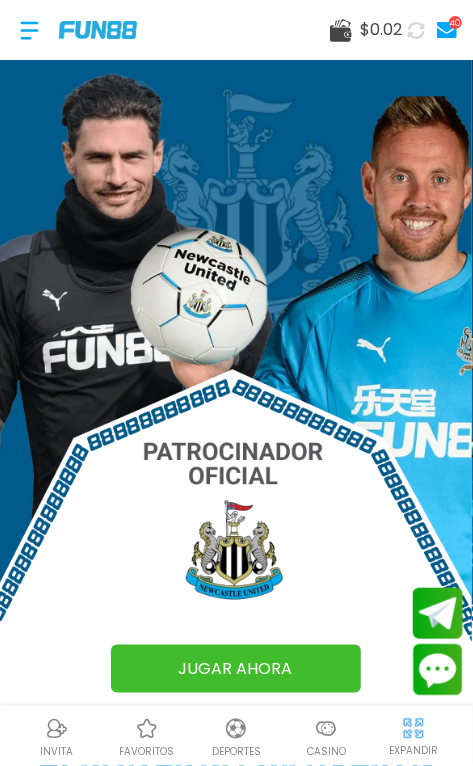 click at bounding box center [29, 30] 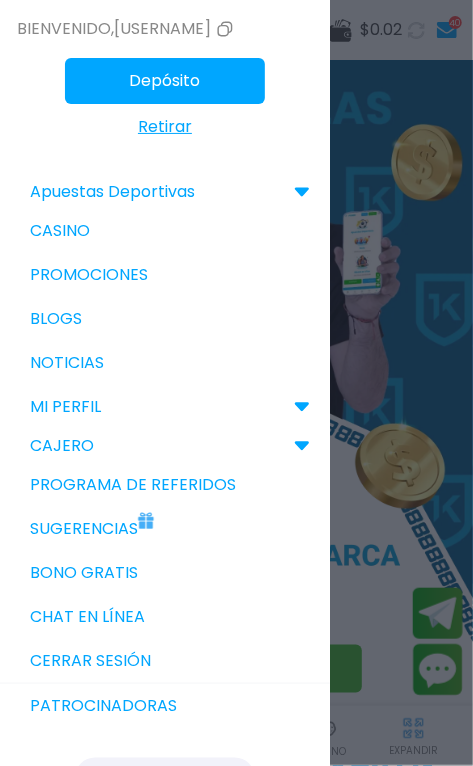 click on "Bono Gratis" at bounding box center (165, 573) 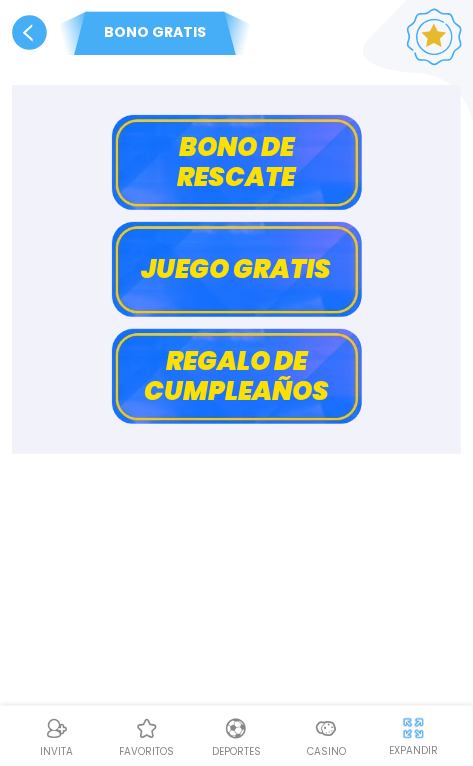 click on "Bono de rescate" at bounding box center [237, 162] 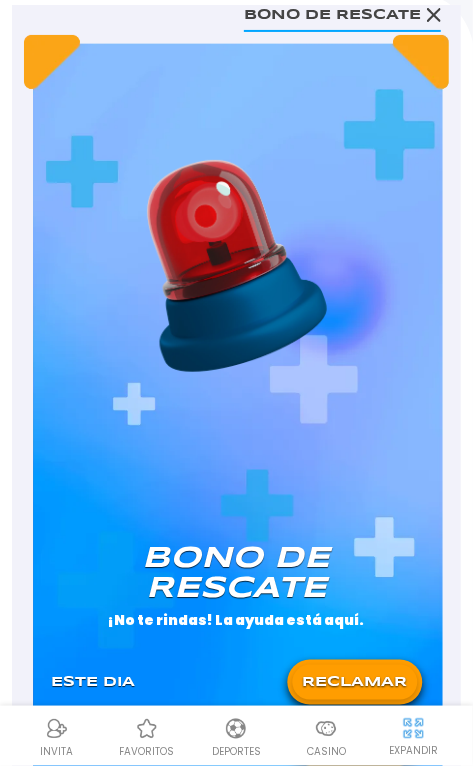 scroll, scrollTop: 107, scrollLeft: 0, axis: vertical 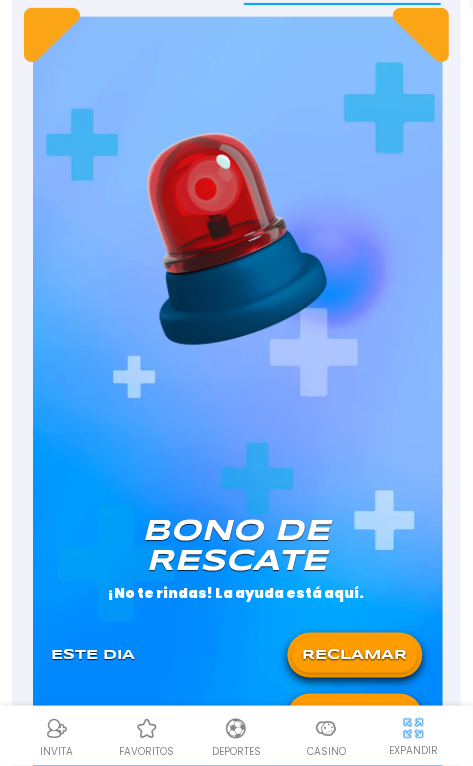 click on "RECLAMAR" at bounding box center (354, 655) 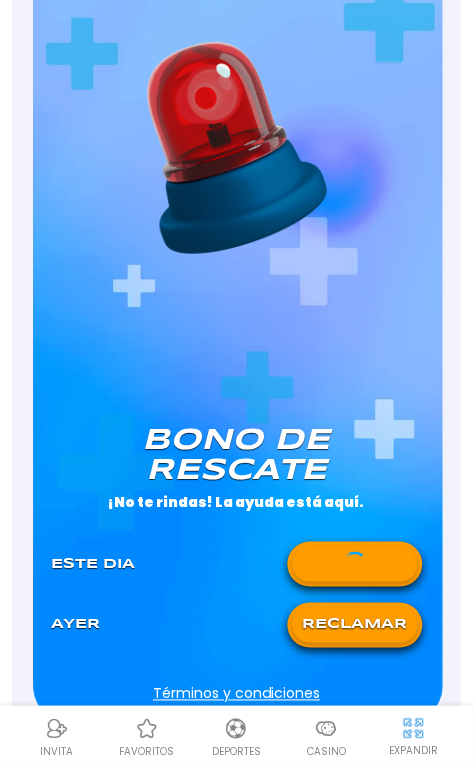 scroll, scrollTop: 221, scrollLeft: 0, axis: vertical 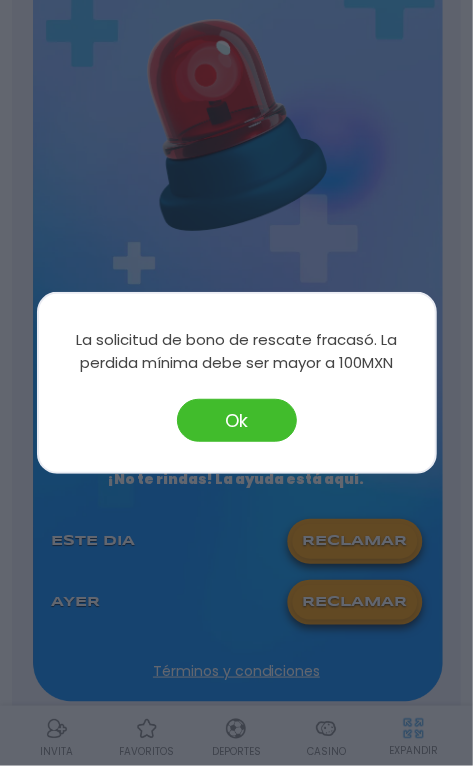 click on "Ok" at bounding box center (237, 420) 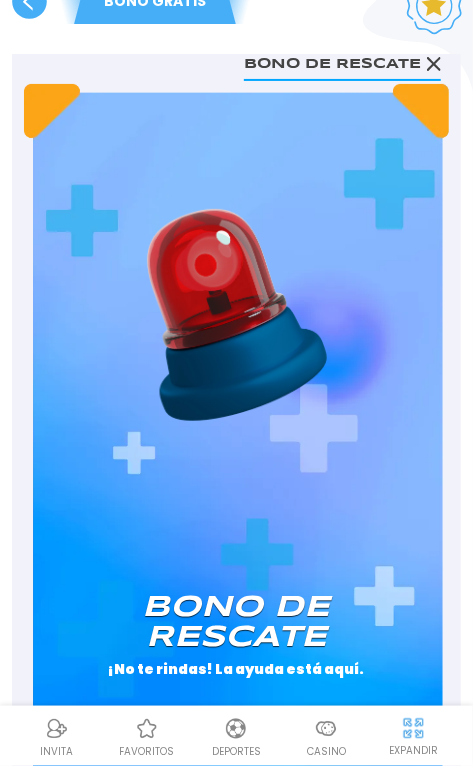 scroll, scrollTop: 0, scrollLeft: 0, axis: both 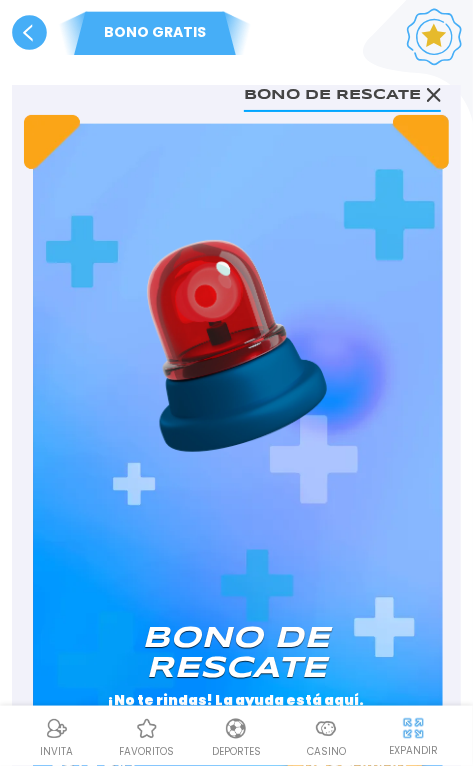 click 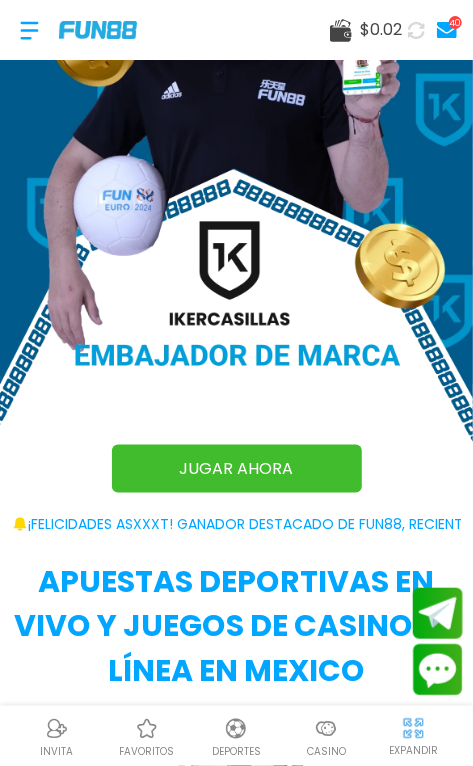 scroll, scrollTop: 0, scrollLeft: 0, axis: both 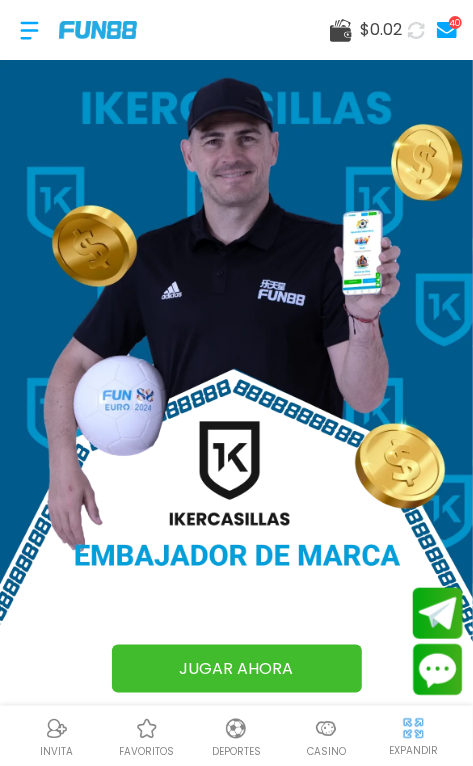 click at bounding box center [29, 30] 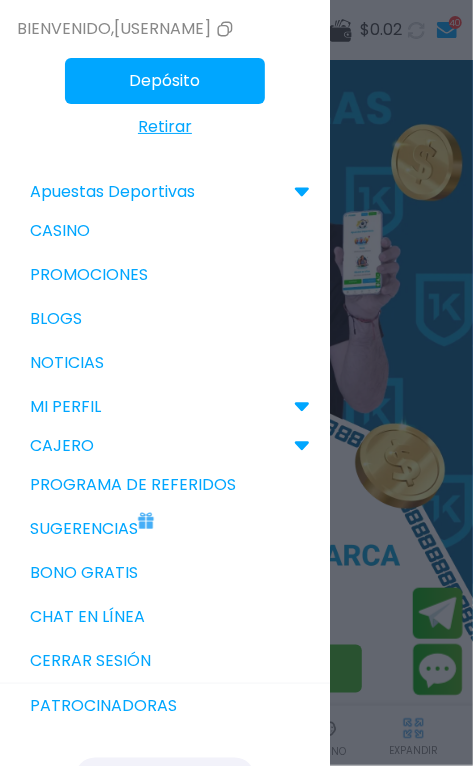 click on "Bono Gratis" at bounding box center (165, 573) 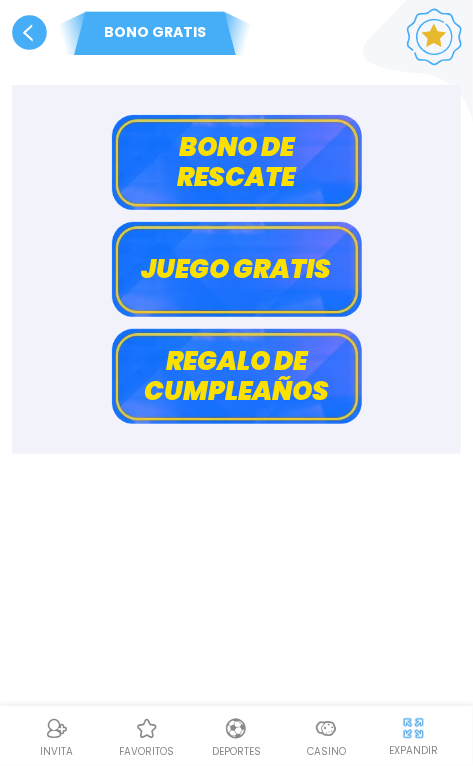 click on "Juego gratis" at bounding box center (237, 269) 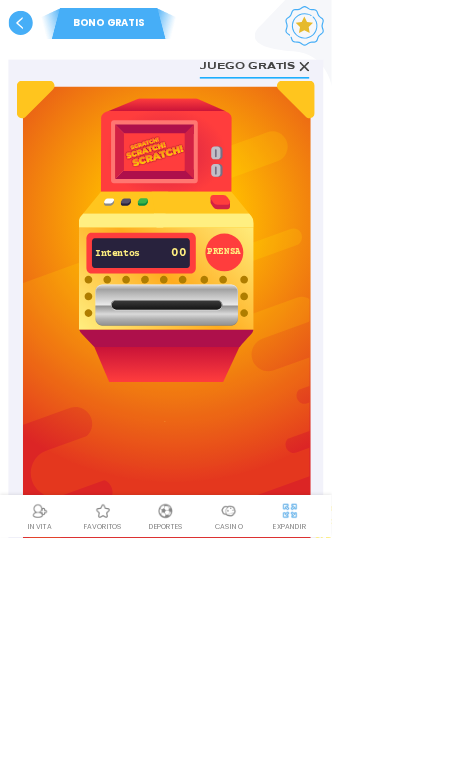 click on "Juego gratis PRENSA Intentos 00 Los miembros que hayan realizado al menos un depósito exitoso en el último mes pueden obtener el BONO DE RASCA Y GANA GRATIS mensual del nivel correspondiente del mes anterior el día 1 de cada mes. (El bono de raspa y gana gratis mensual se puede retirar 1 vez en la facturación) Términos y condiciones" at bounding box center [236, 519] 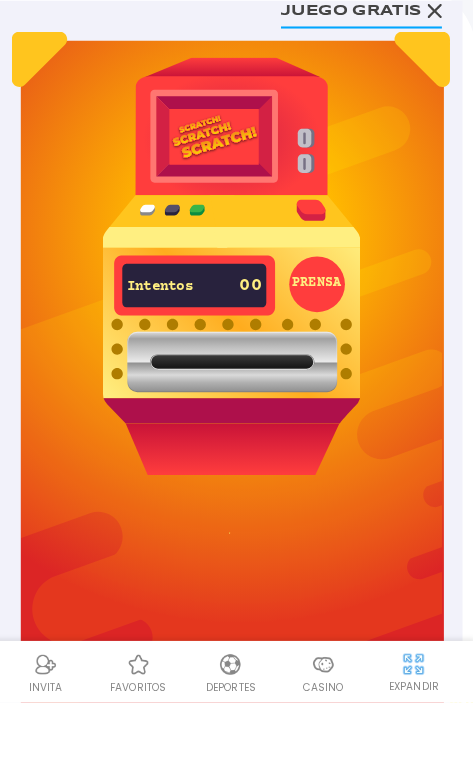click at bounding box center [237, 342] 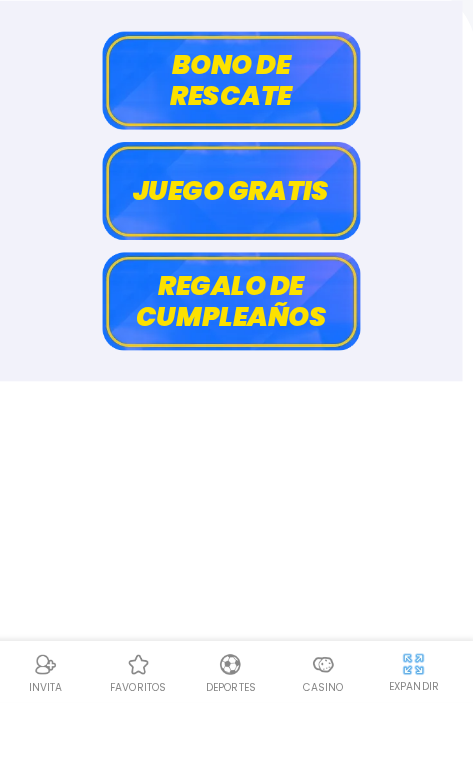 scroll, scrollTop: 0, scrollLeft: 0, axis: both 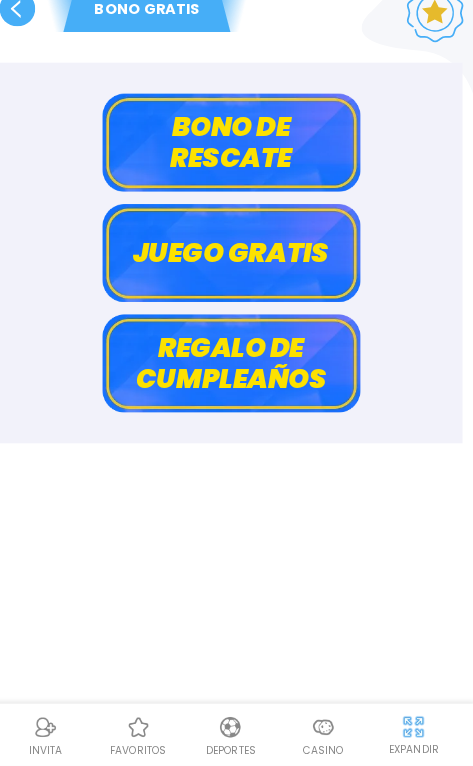 click 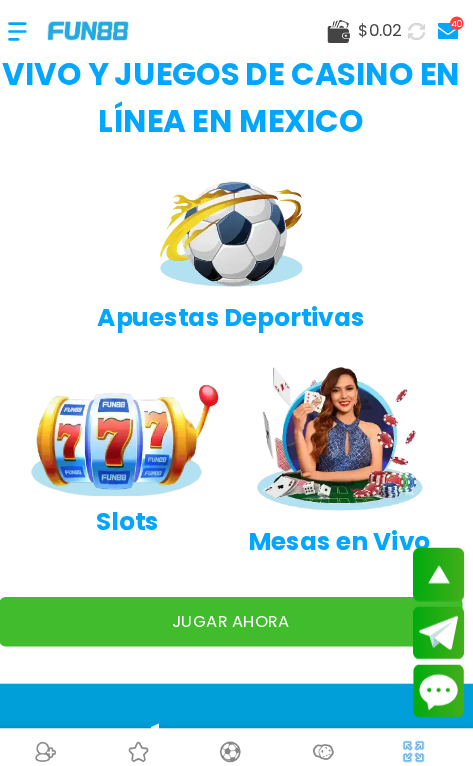 scroll, scrollTop: 748, scrollLeft: 0, axis: vertical 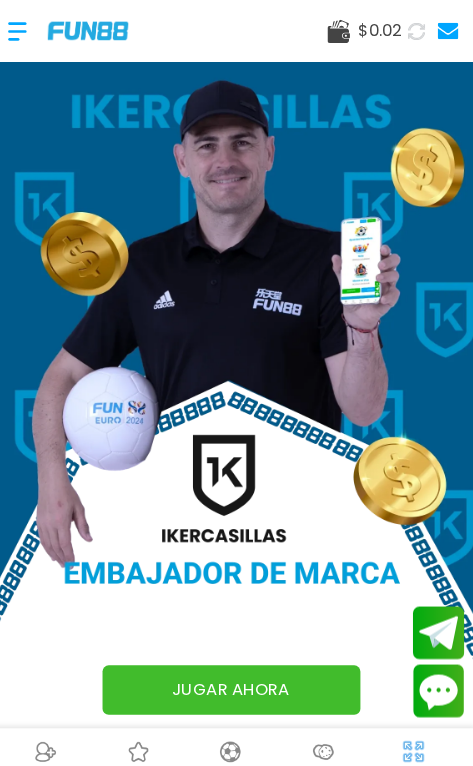click at bounding box center (29, 30) 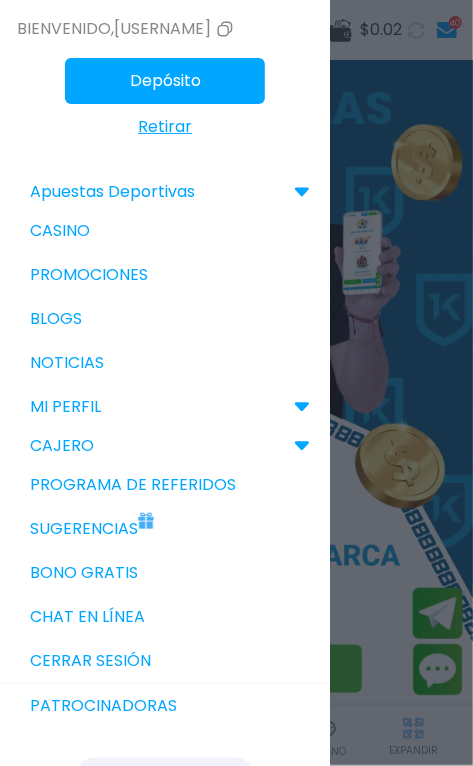 click on "Cerrar sesión" at bounding box center [165, 661] 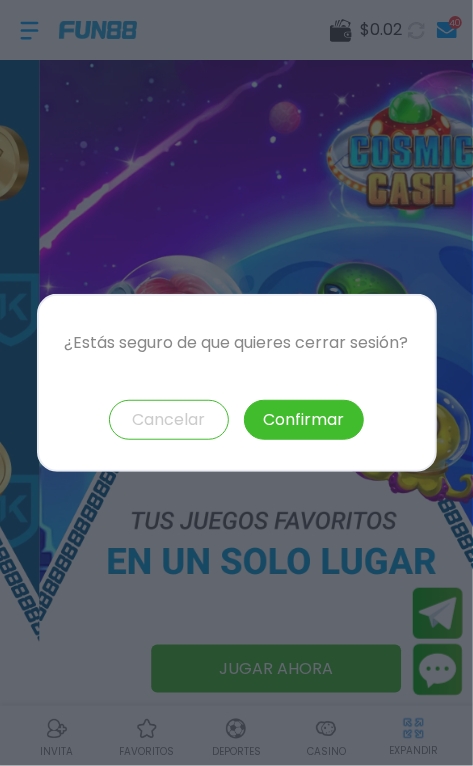 click on "Confirmar" at bounding box center [304, 420] 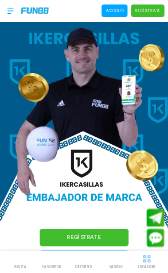 scroll, scrollTop: 0, scrollLeft: 0, axis: both 